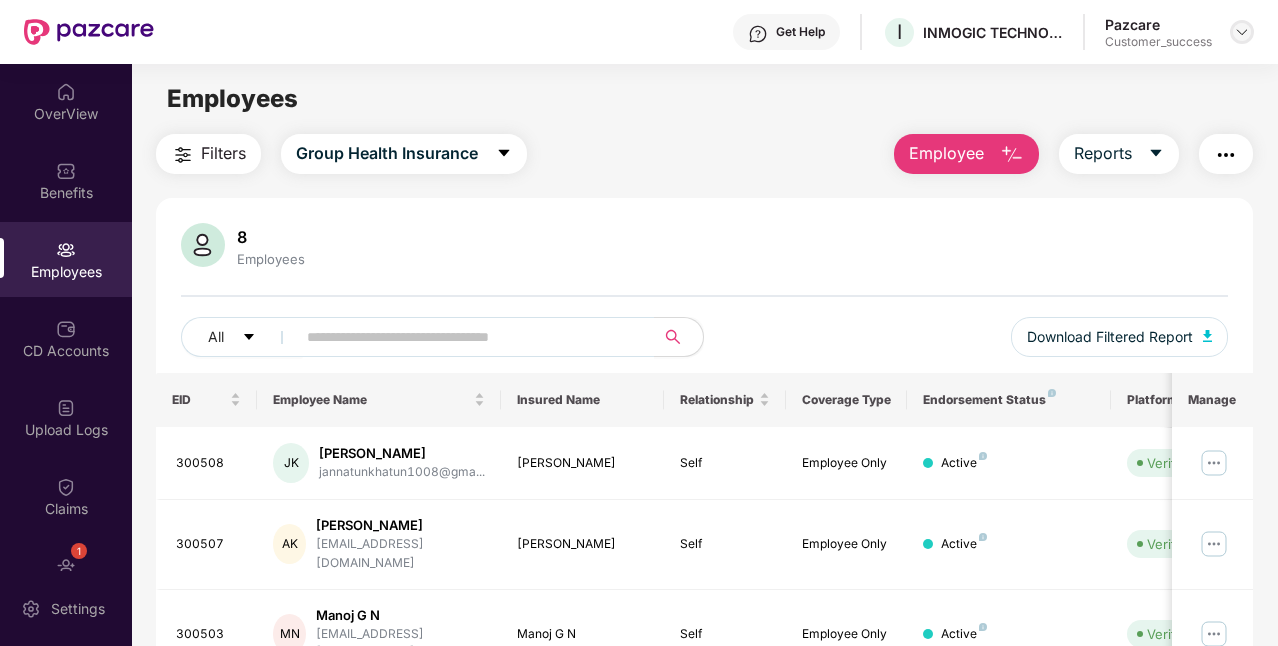 scroll, scrollTop: 0, scrollLeft: 0, axis: both 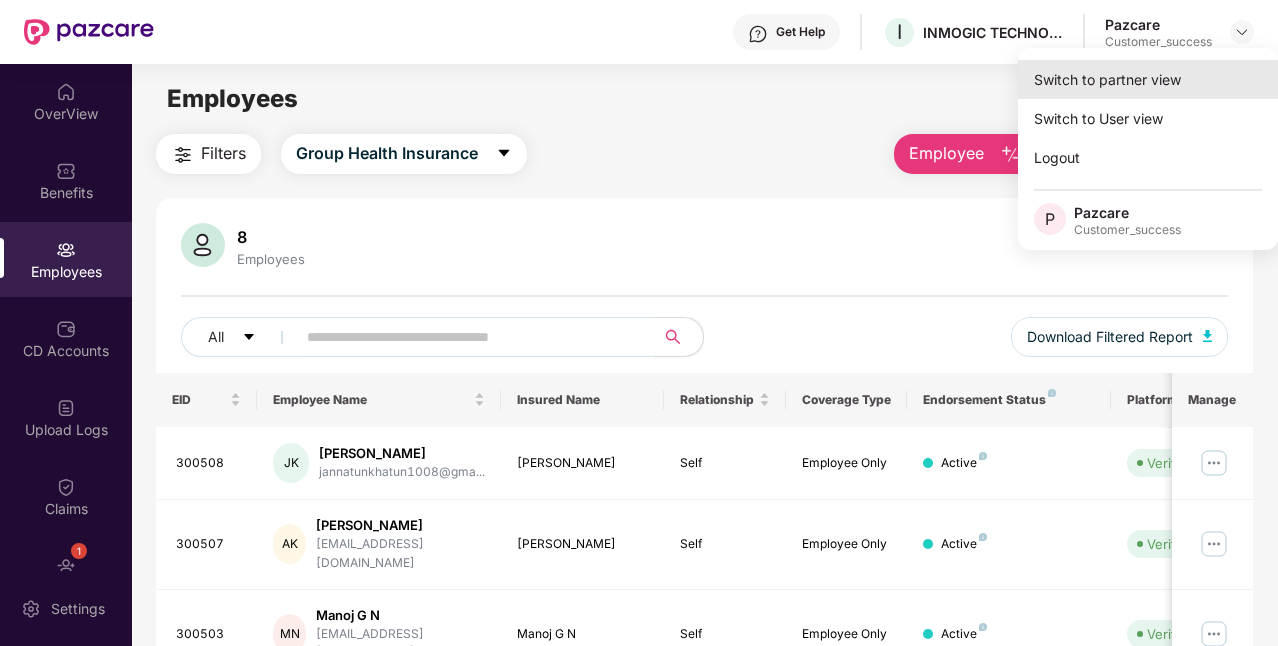 click on "Switch to partner view" at bounding box center (1148, 79) 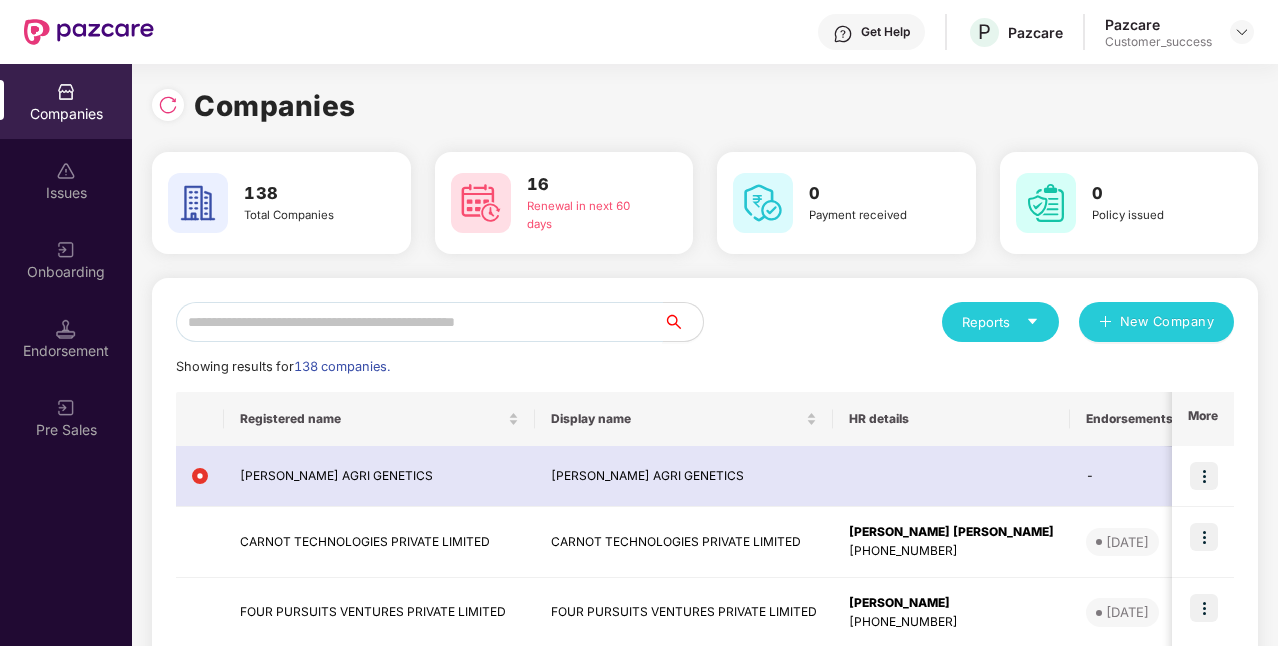 click at bounding box center [419, 322] 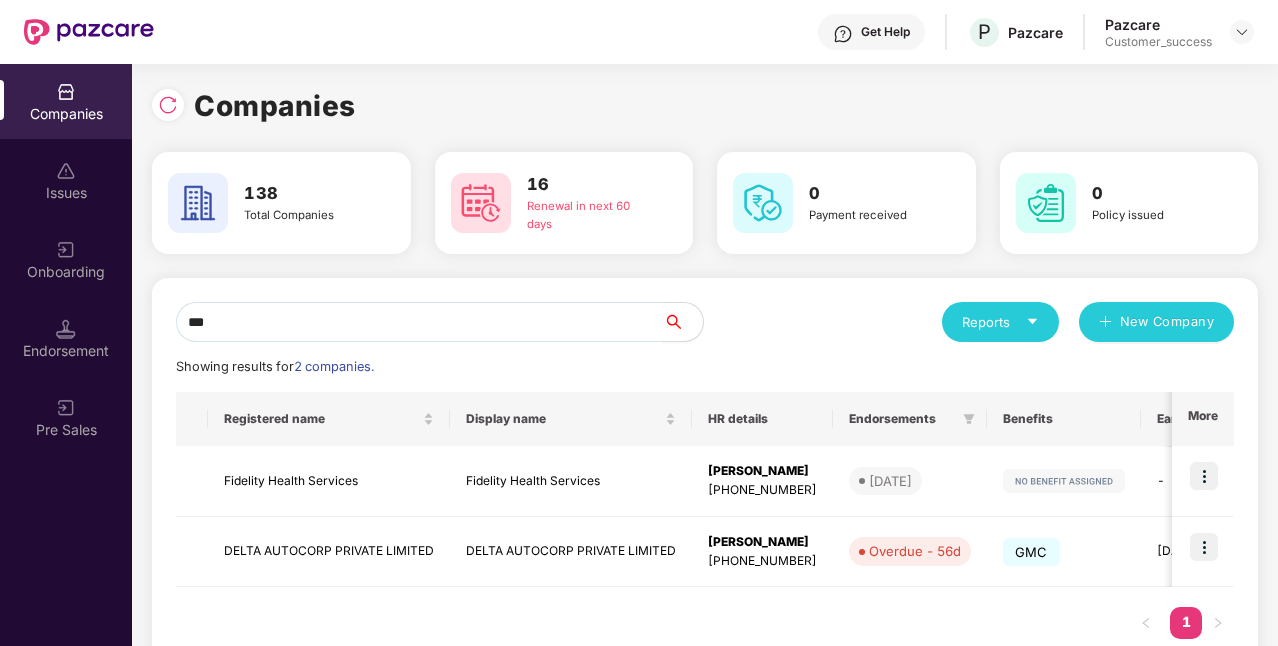 type on "****" 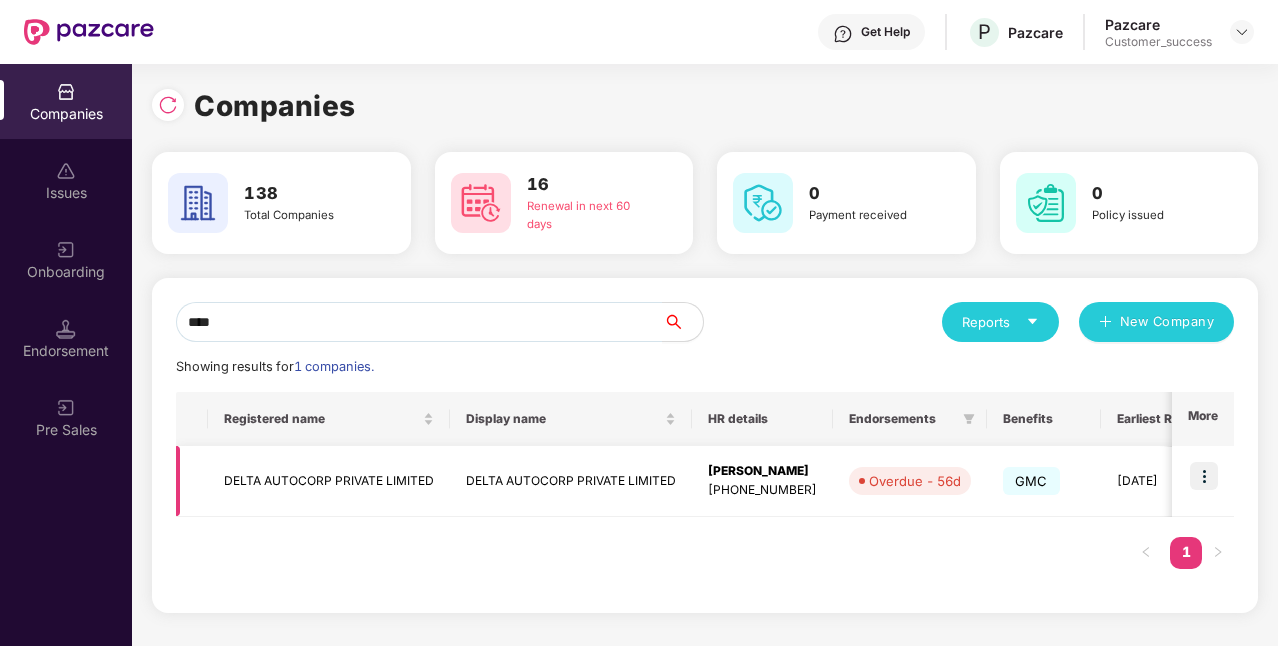 click on "DELTA AUTOCORP PRIVATE LIMITED" at bounding box center [571, 481] 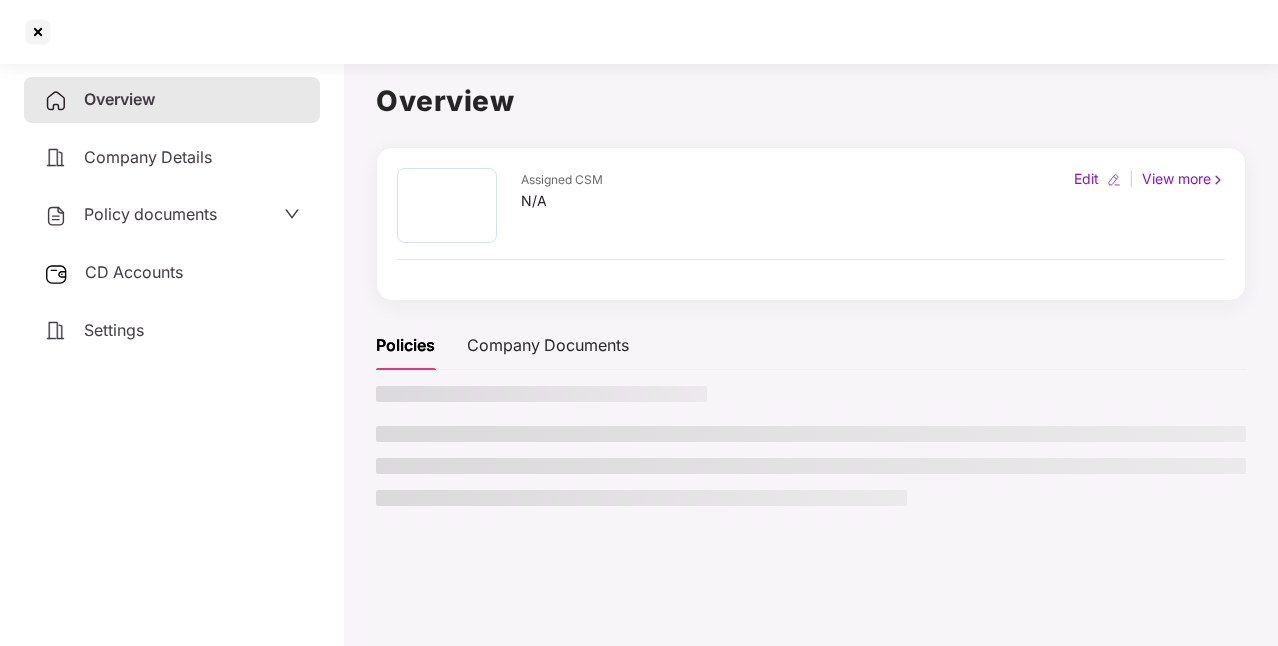 click on "Policy documents" at bounding box center [172, 215] 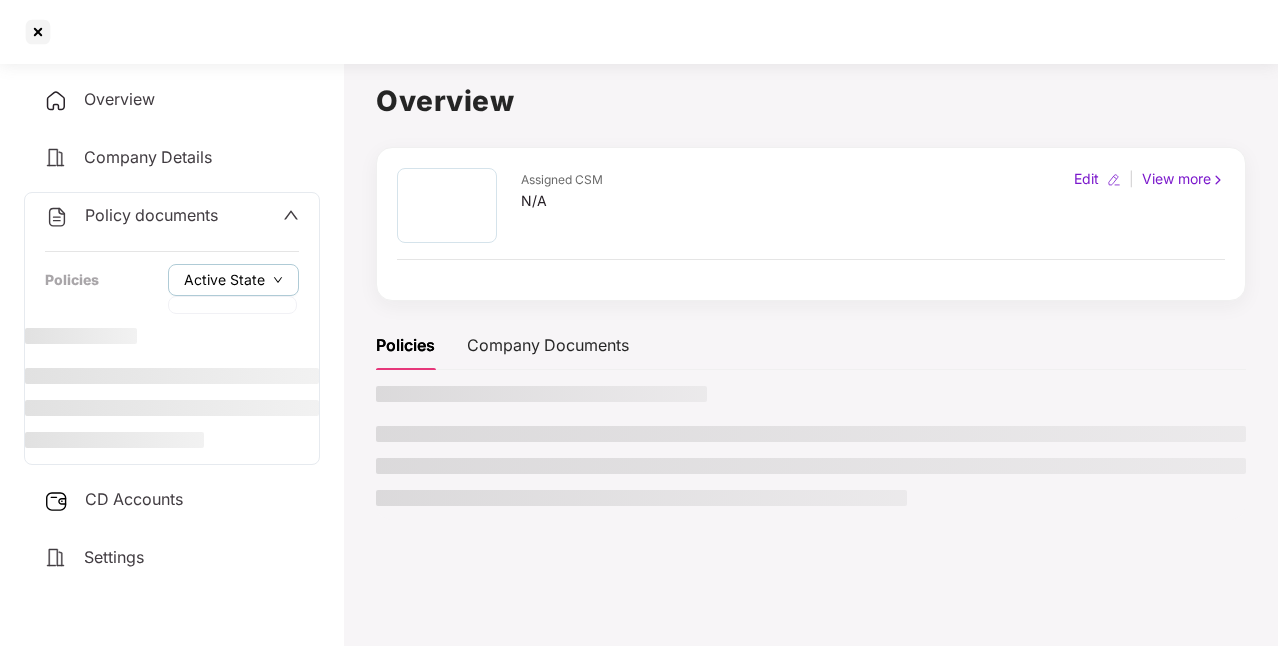 click on "Active State" at bounding box center [224, 280] 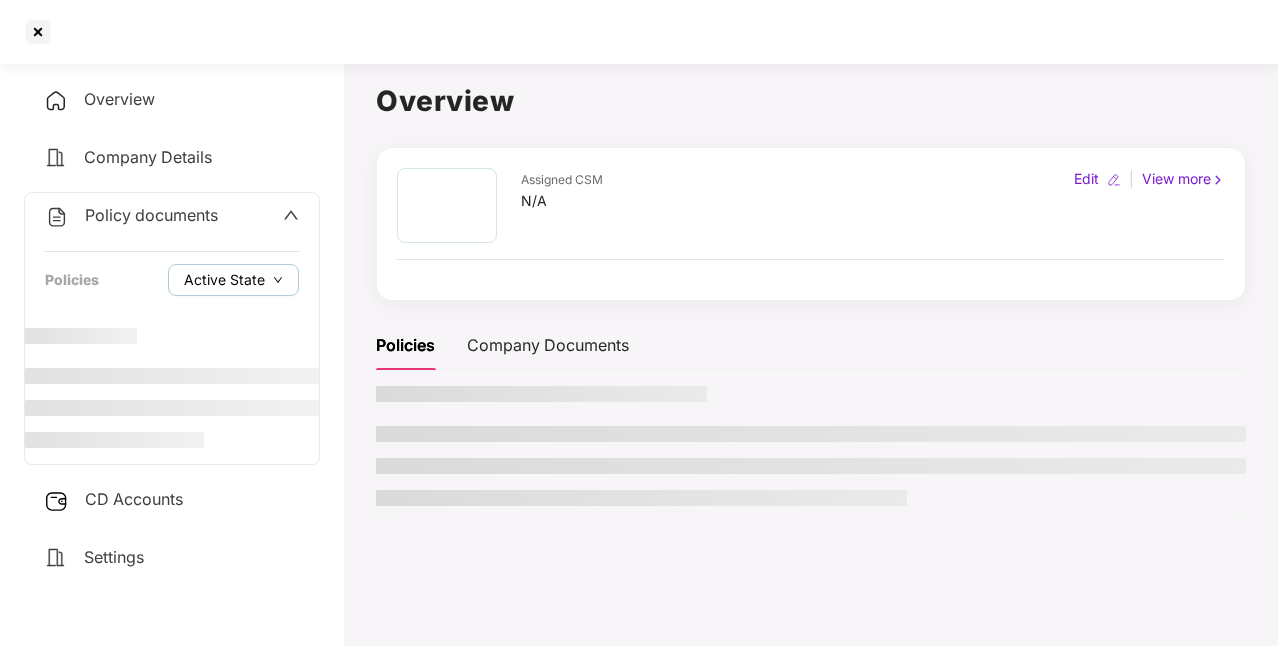 click on "Active State" at bounding box center [224, 280] 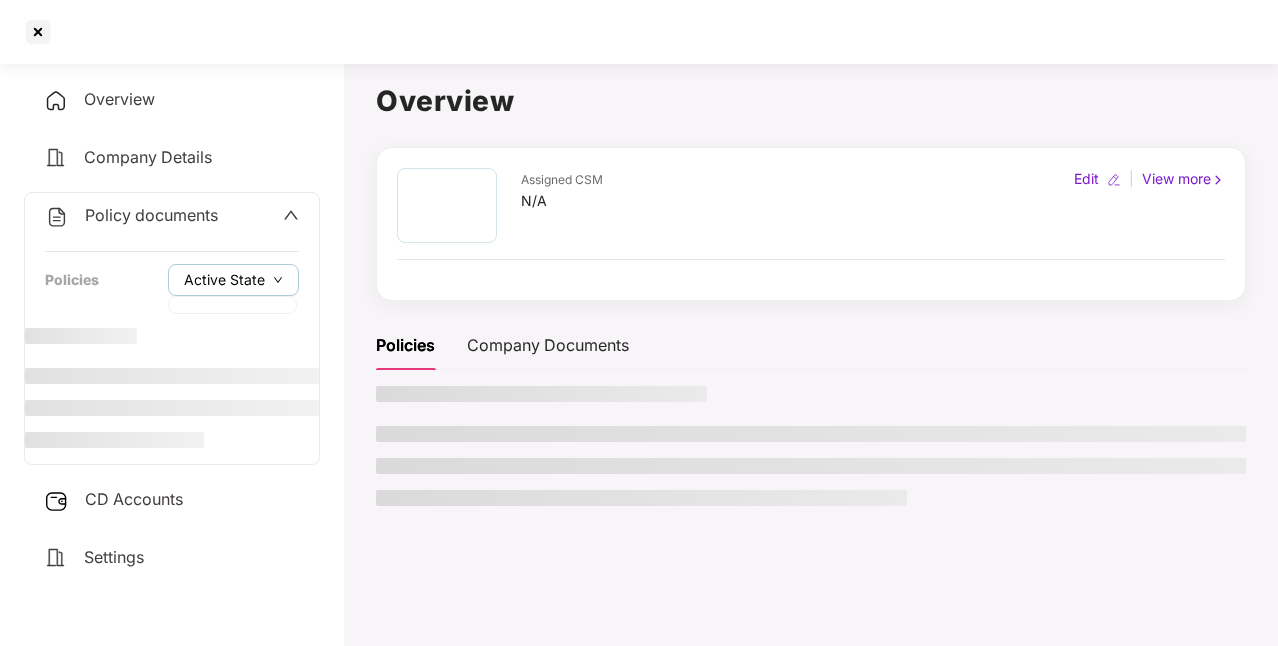 click on "Active State" at bounding box center [224, 280] 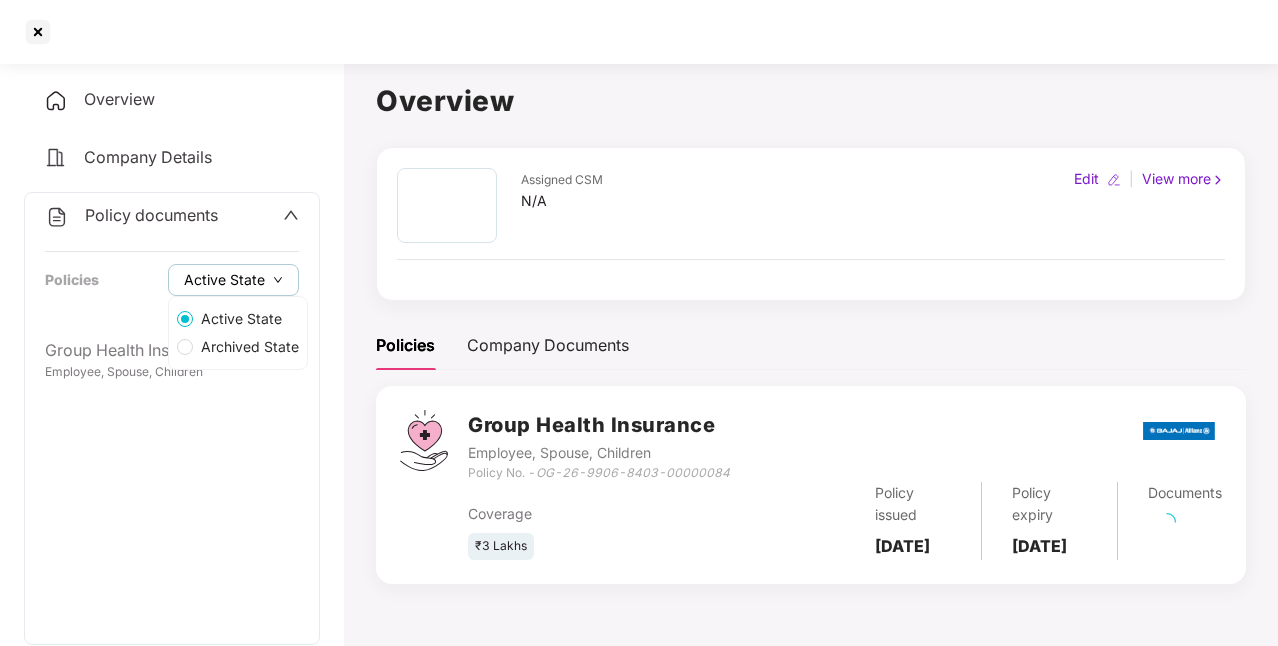 click on "Active State" at bounding box center (224, 280) 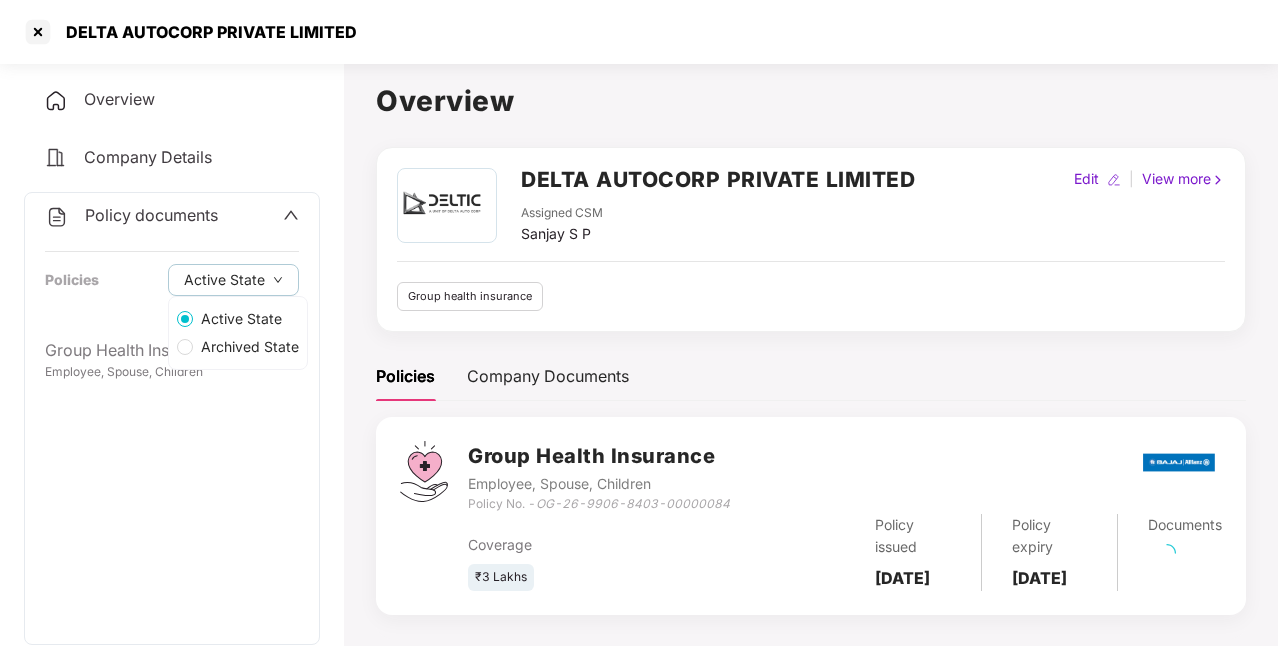 click on "Archived State" at bounding box center [250, 347] 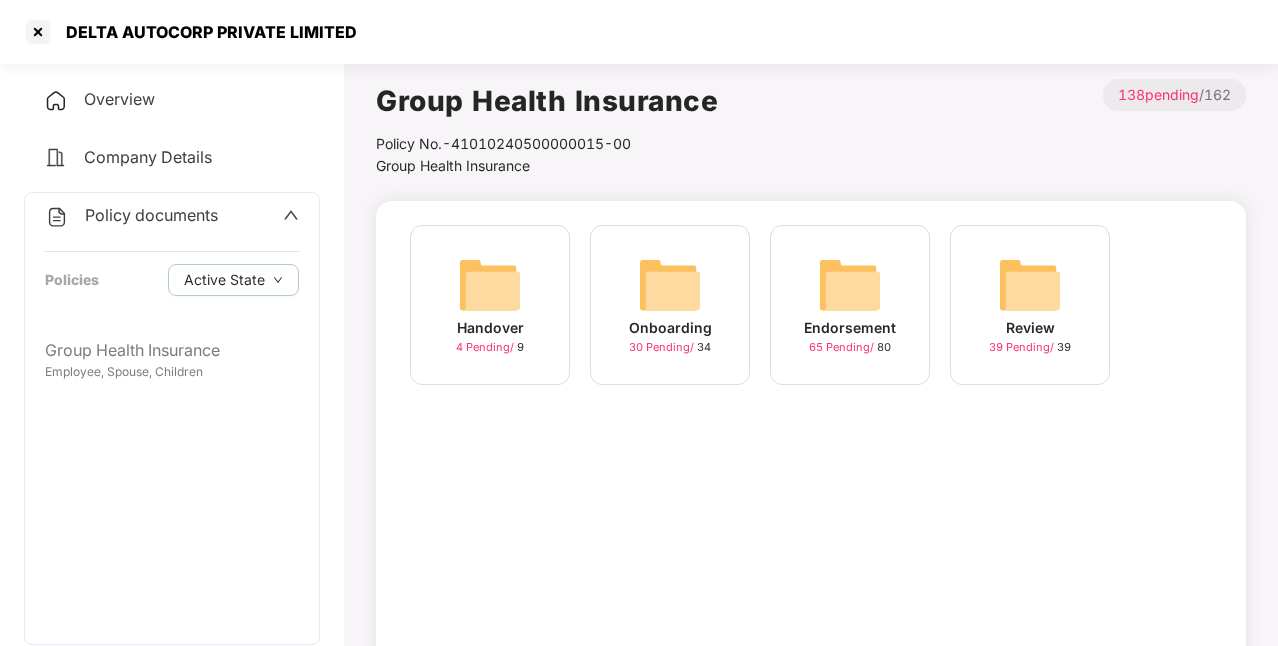 click on "Endorsement" at bounding box center [850, 328] 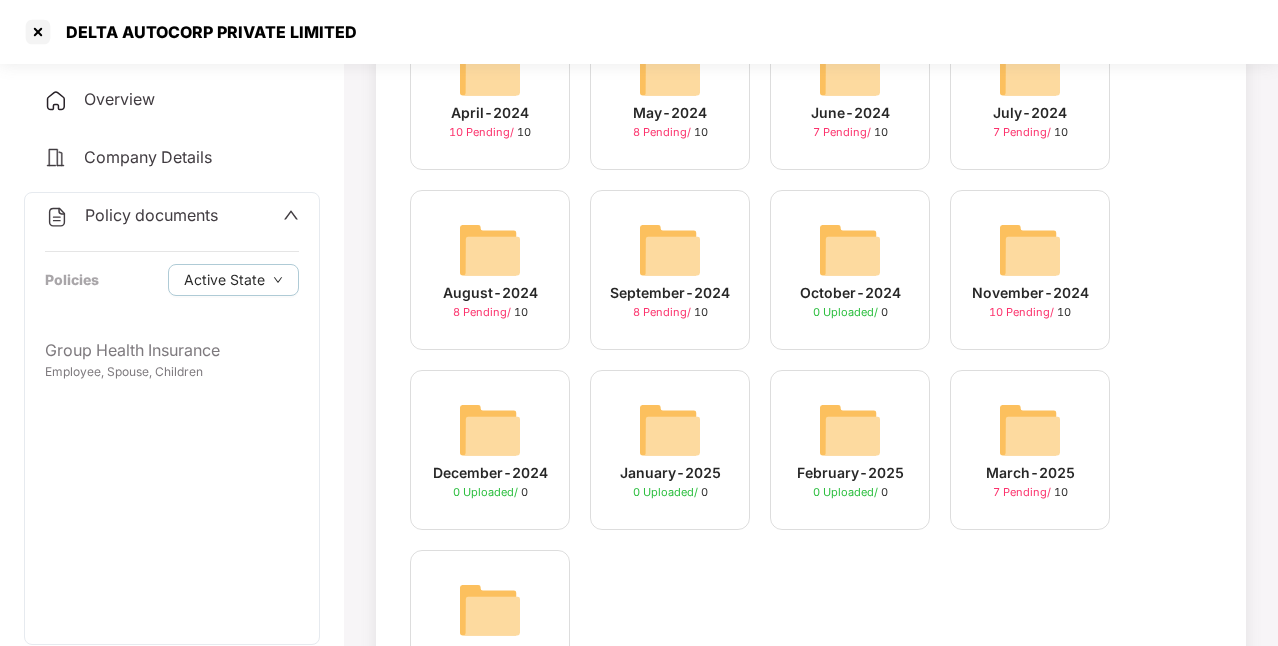 scroll, scrollTop: 347, scrollLeft: 0, axis: vertical 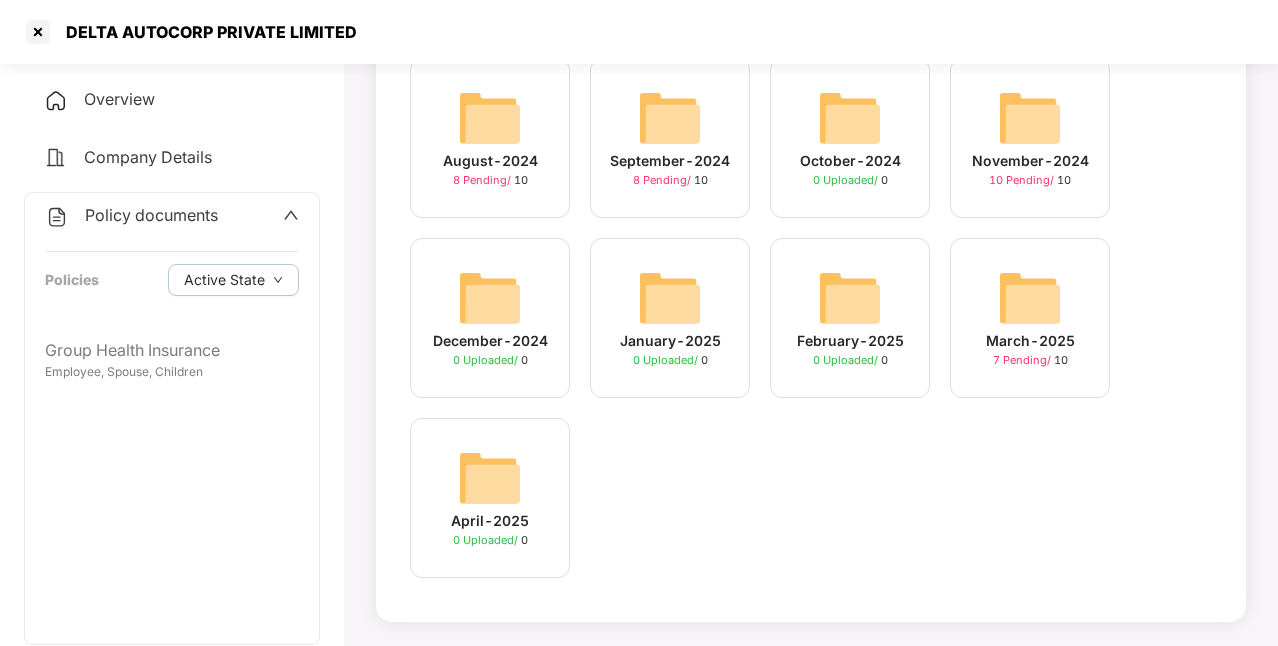 click at bounding box center [1030, 298] 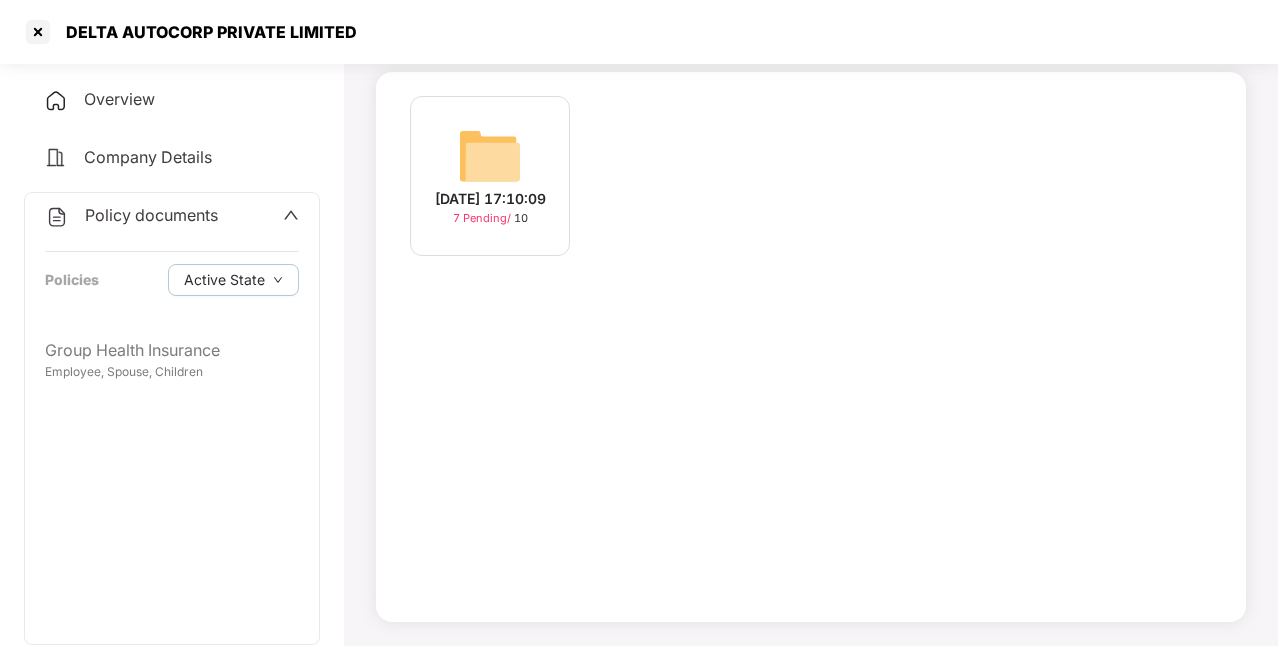 click on "[DATE] 17:10:09" at bounding box center [490, 199] 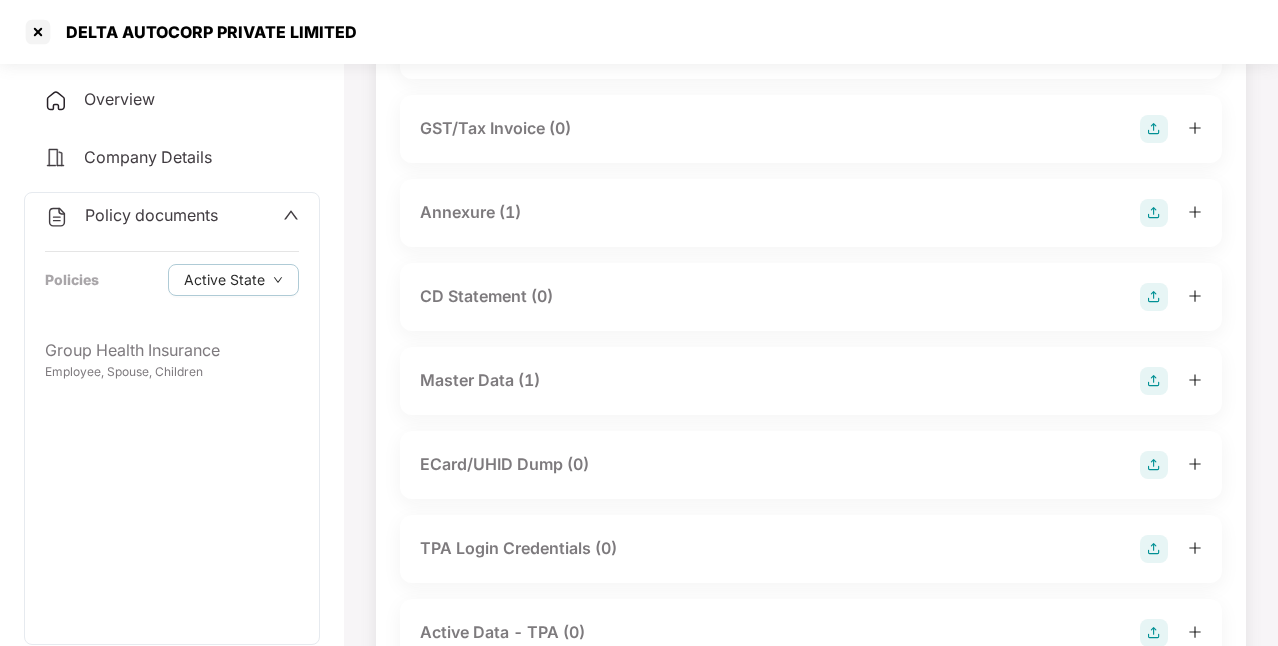 scroll, scrollTop: 67, scrollLeft: 0, axis: vertical 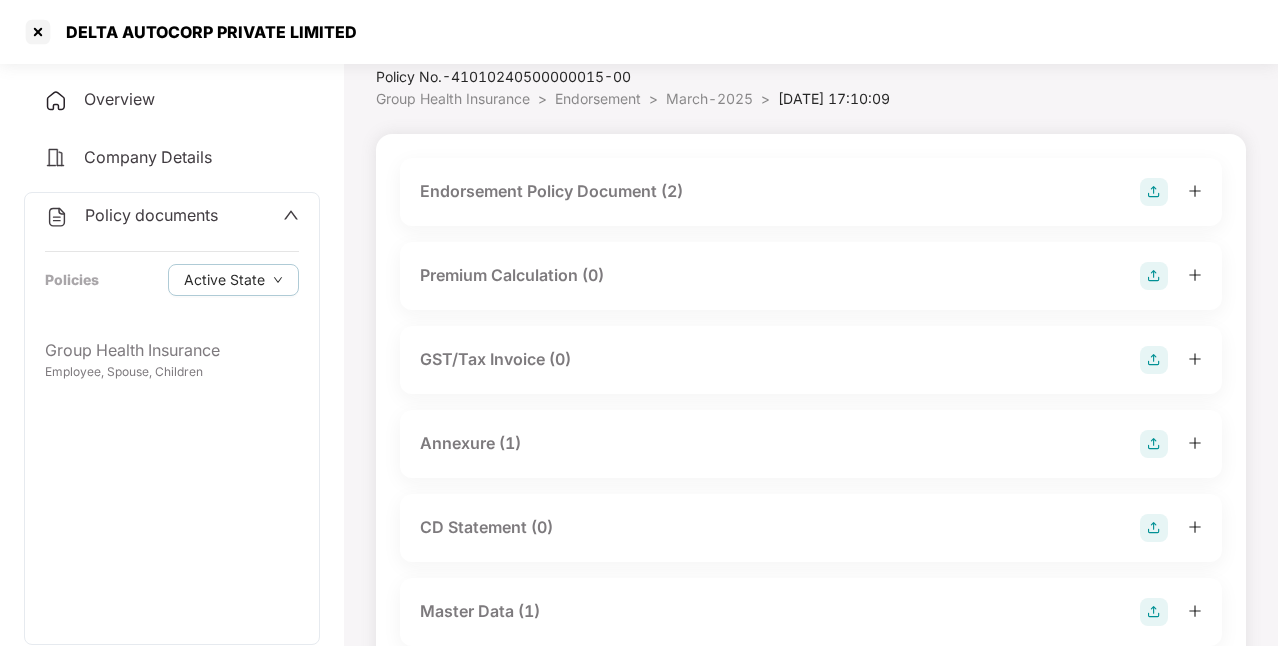 click on "Endorsement Policy Document (2)" at bounding box center [811, 192] 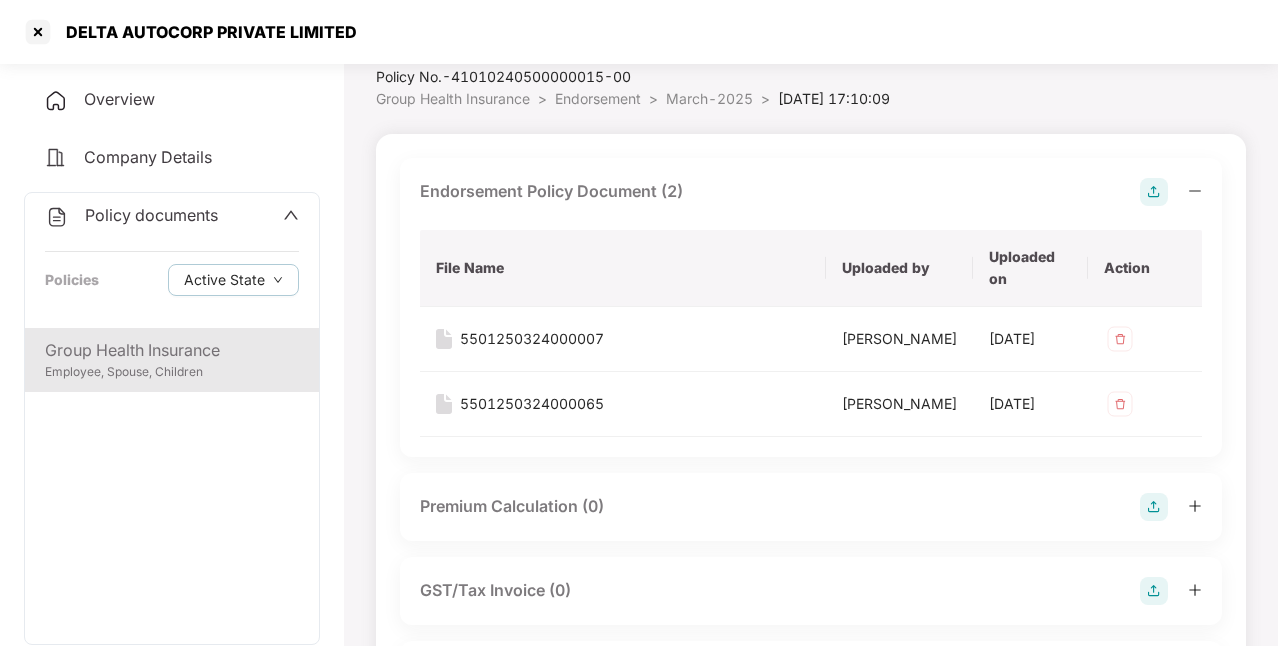 click on "Employee, Spouse, Children" at bounding box center (172, 372) 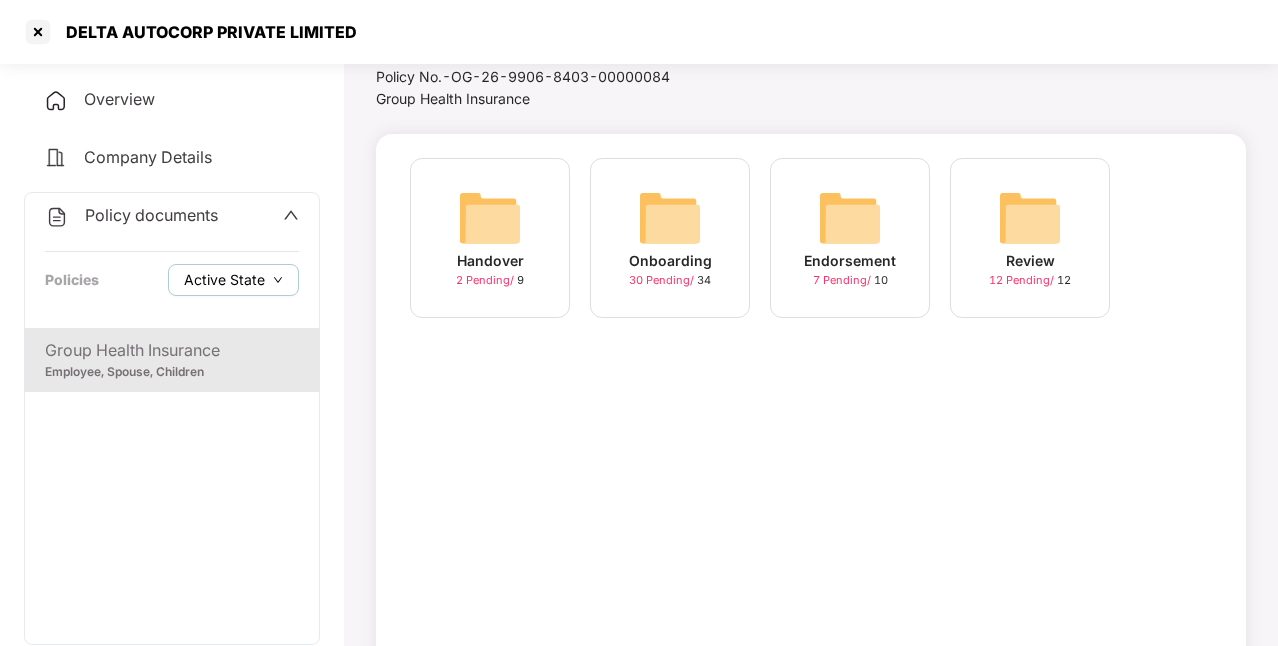 click on "Active State" at bounding box center [224, 280] 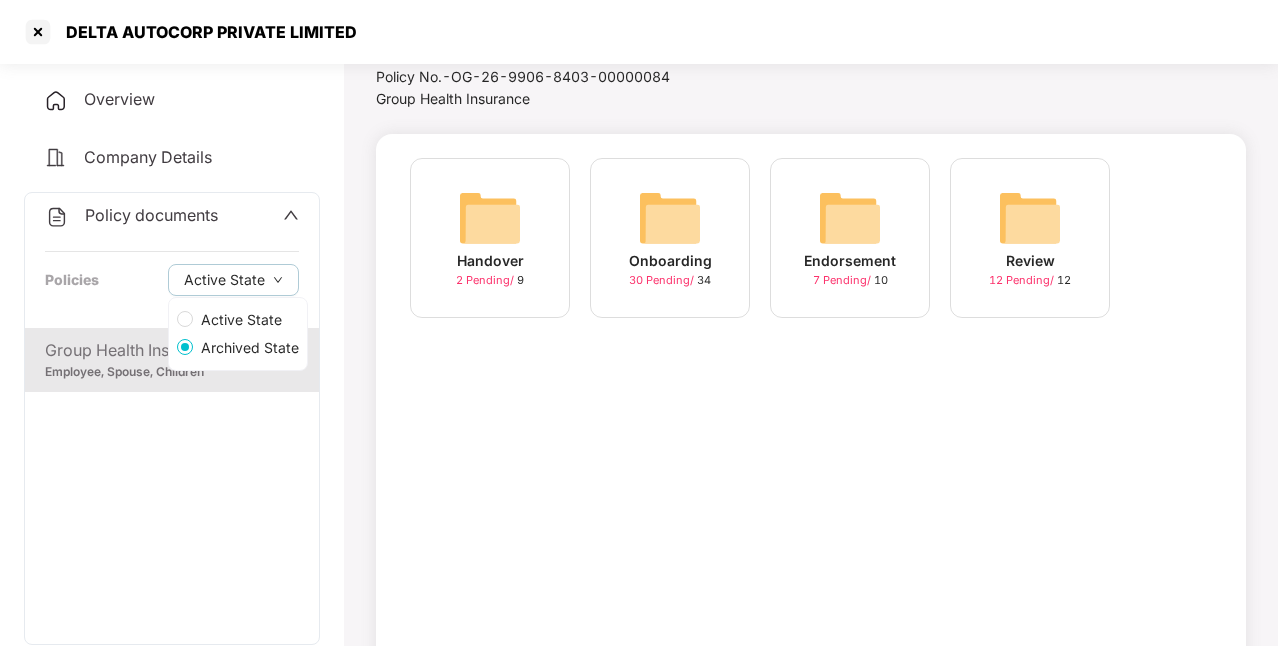 click on "Archived State" at bounding box center (250, 348) 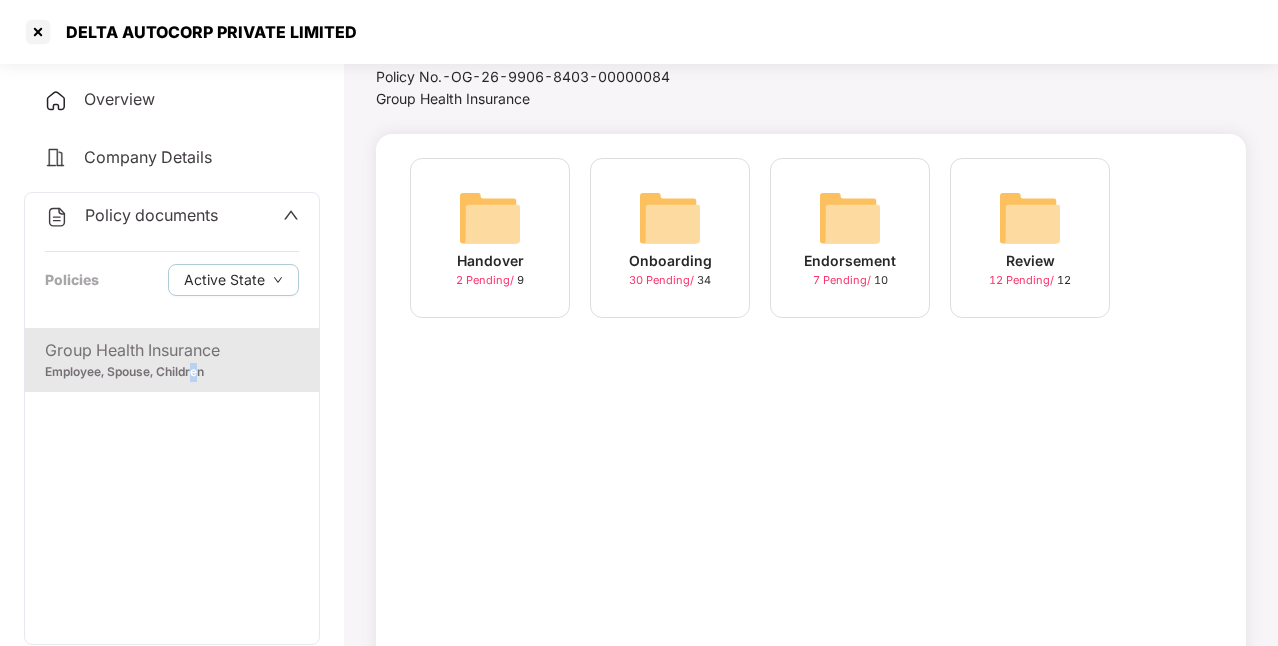 click on "Group Health Insurance Employee, Spouse, Children" at bounding box center [172, 486] 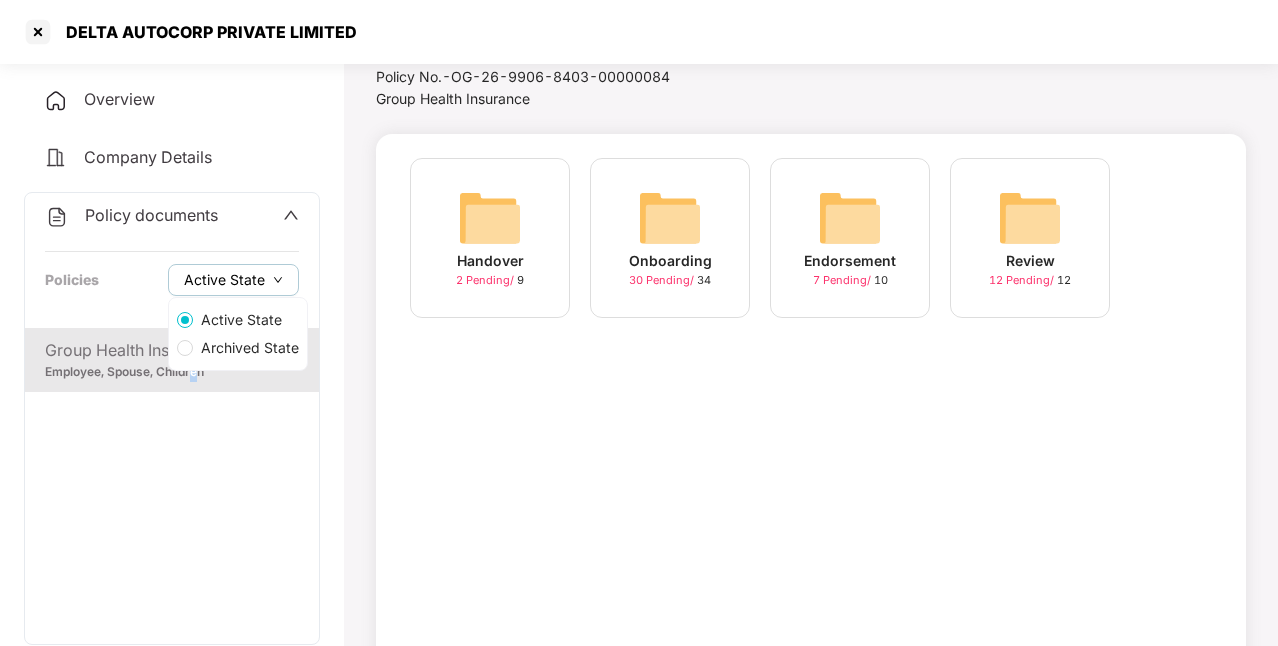 click on "Active State" at bounding box center [224, 280] 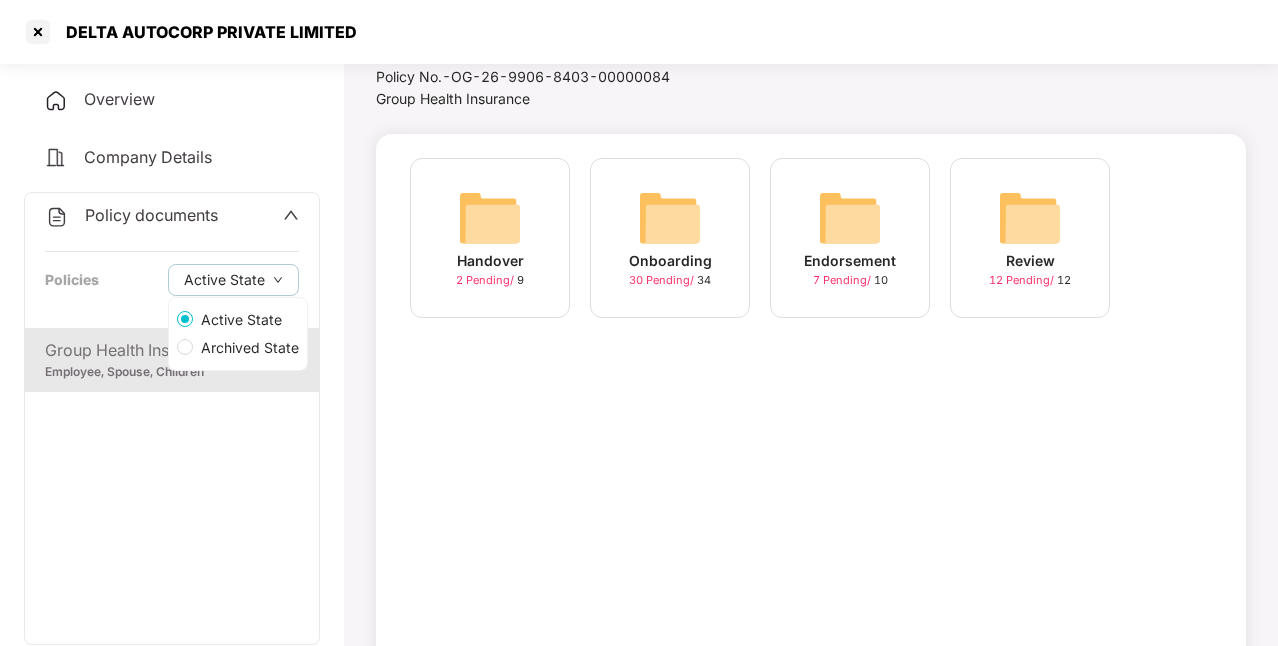 click on "Active State" at bounding box center (241, 320) 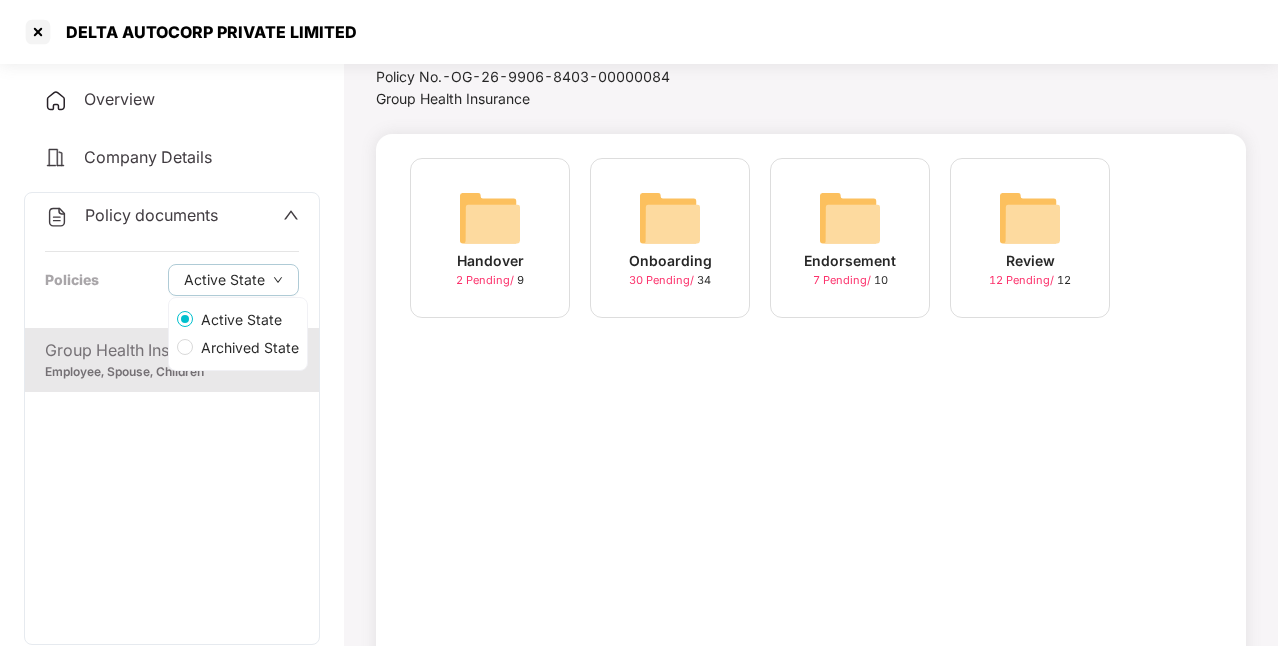 click on "Group Health Insurance" at bounding box center (172, 350) 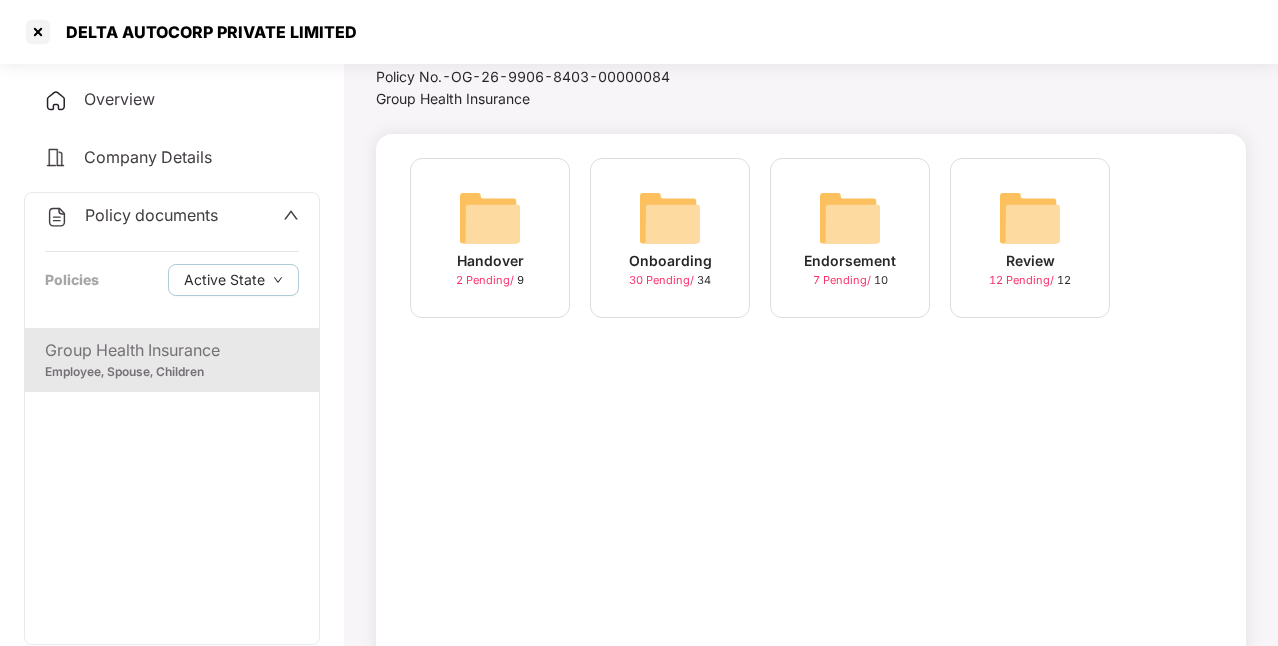 click on "Group Health Insurance" at bounding box center [172, 350] 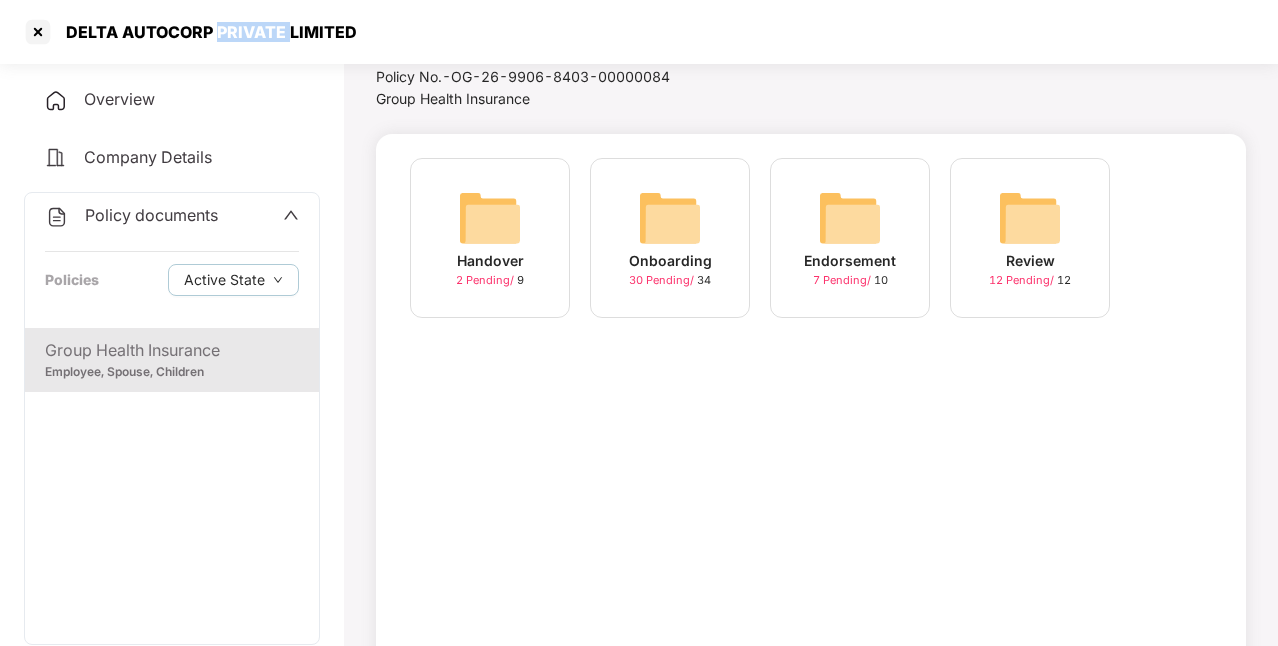 click on "DELTA AUTOCORP PRIVATE LIMITED" at bounding box center [639, 32] 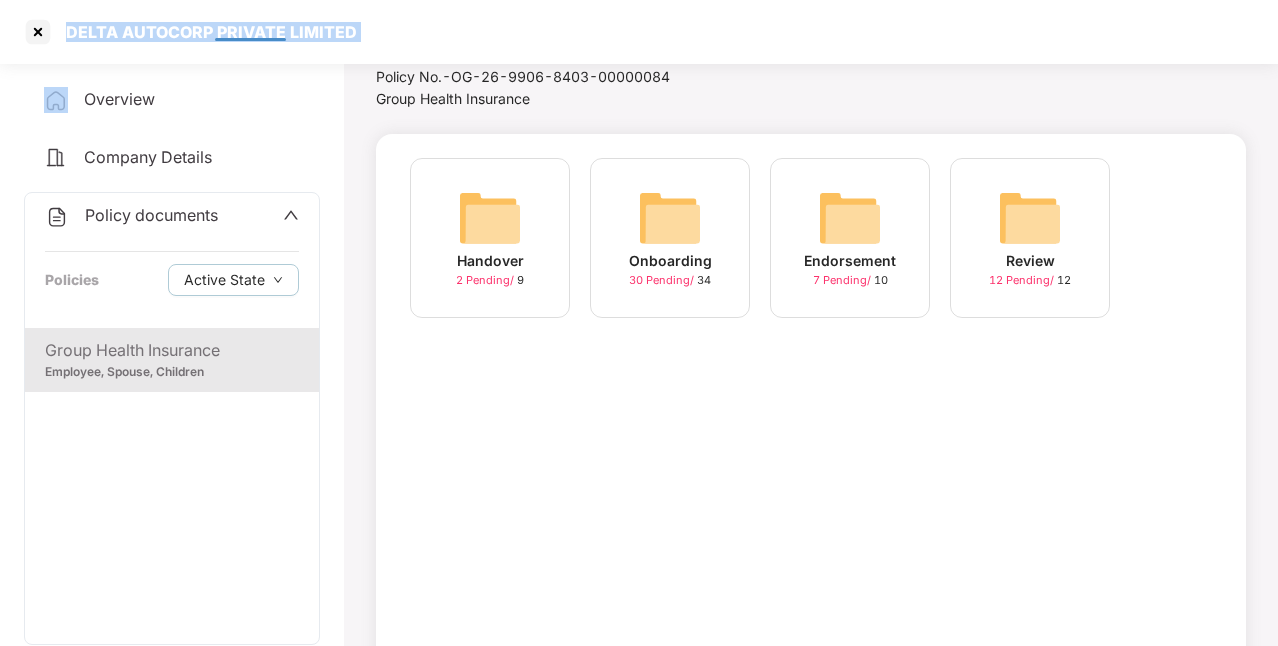 click on "DELTA AUTOCORP PRIVATE LIMITED" at bounding box center (639, 32) 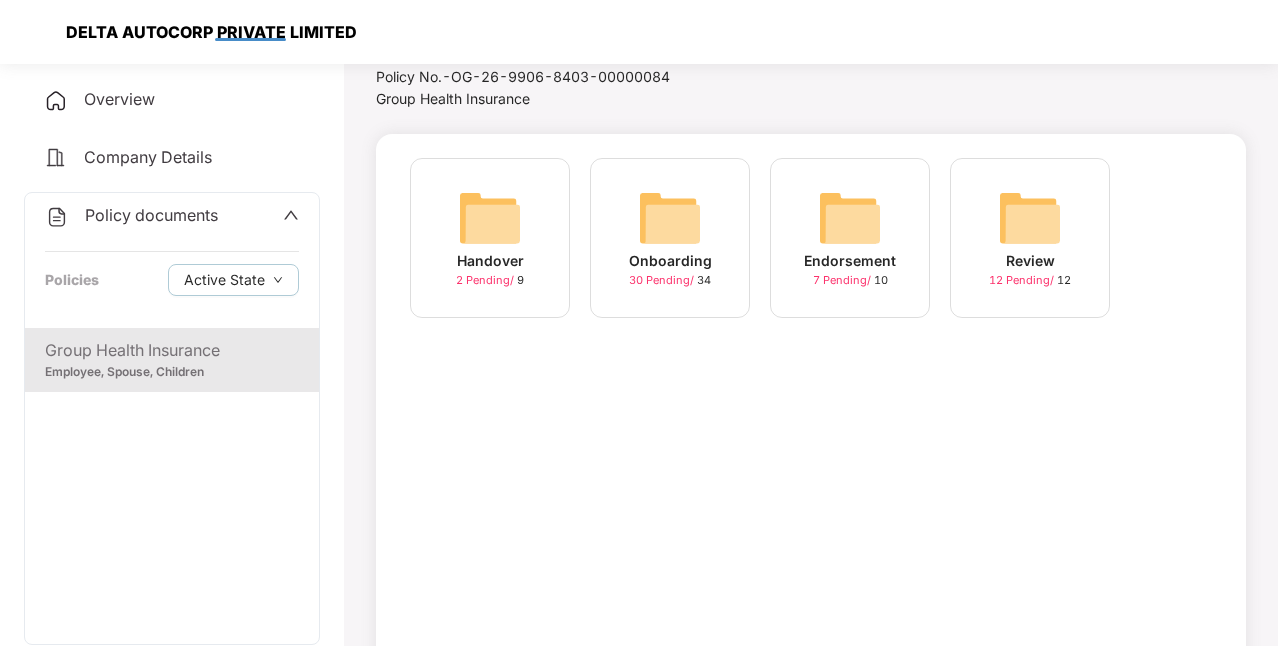 click at bounding box center [38, 32] 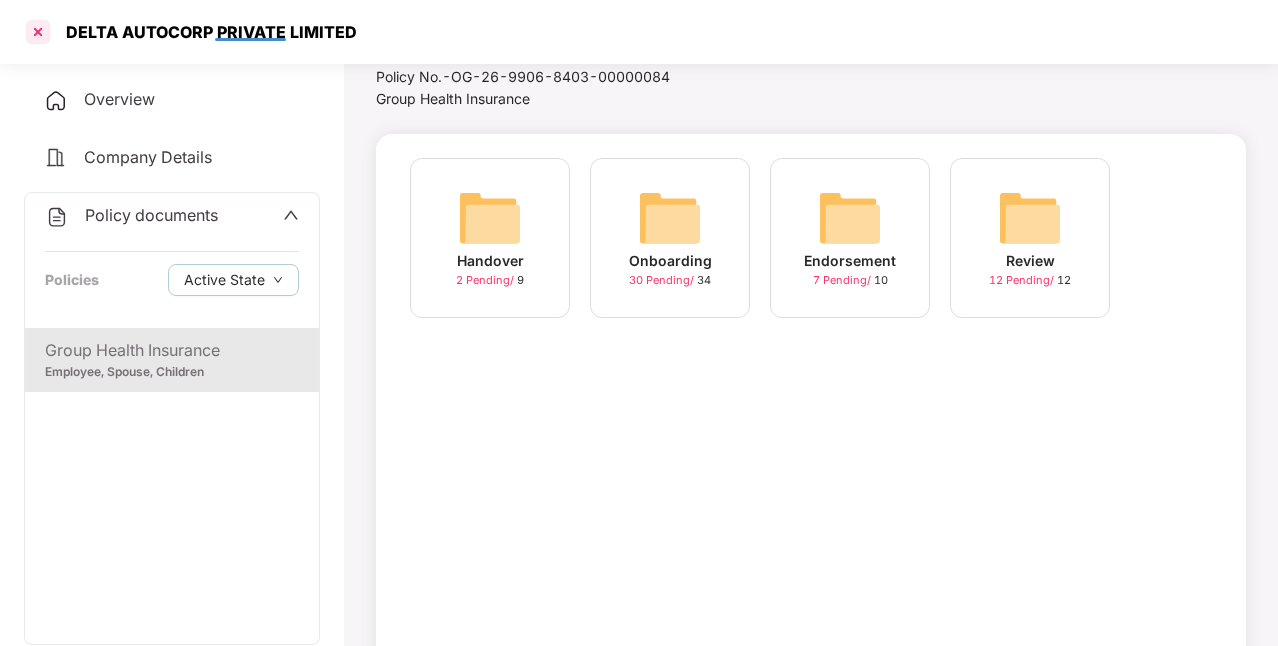 scroll, scrollTop: 0, scrollLeft: 0, axis: both 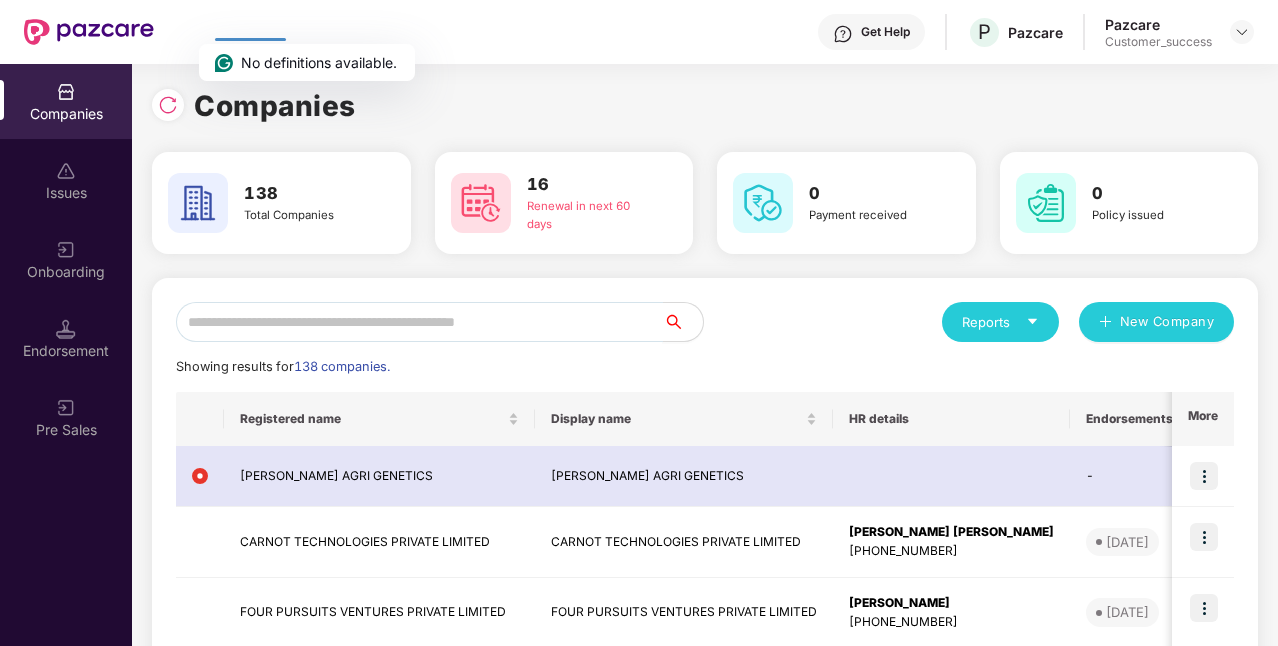 click at bounding box center (419, 322) 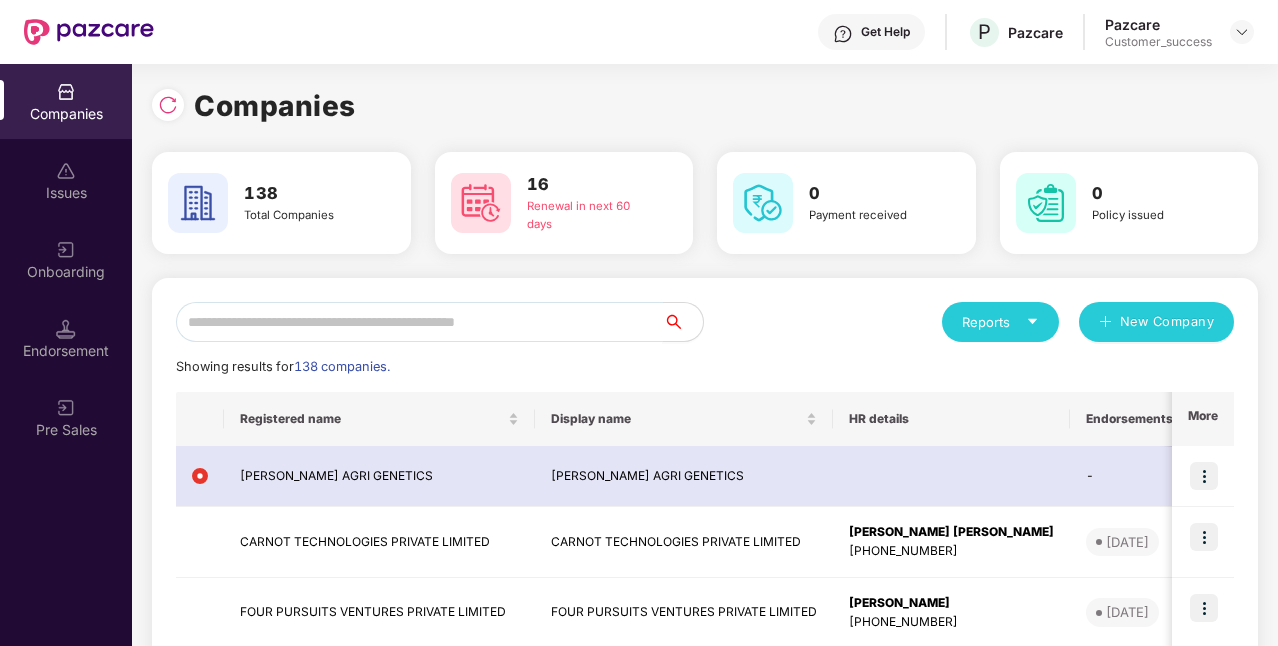 paste on "**********" 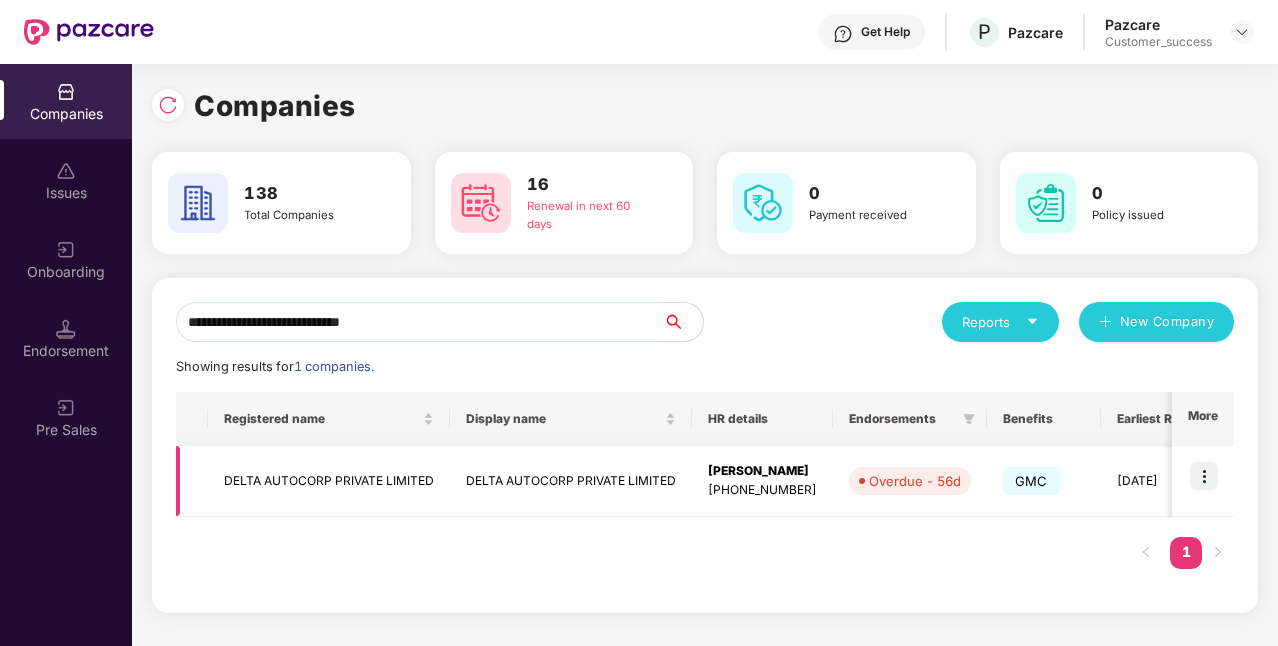 type on "**********" 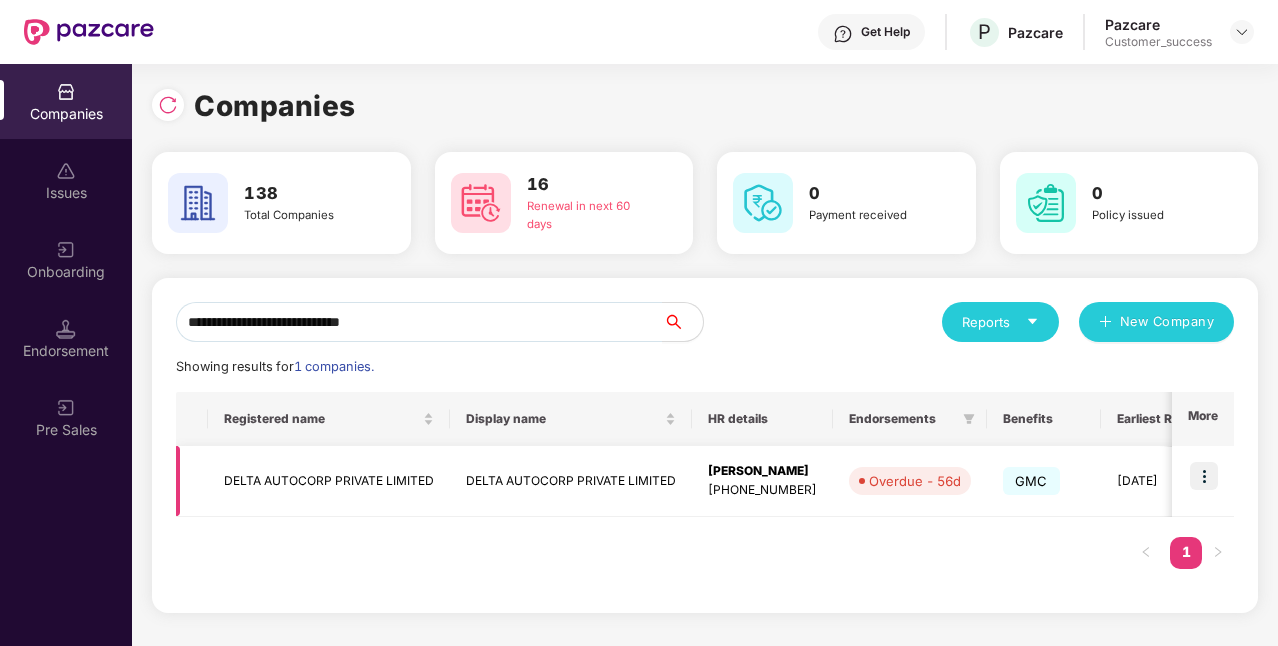 click on "DELTA AUTOCORP PRIVATE LIMITED" at bounding box center (571, 481) 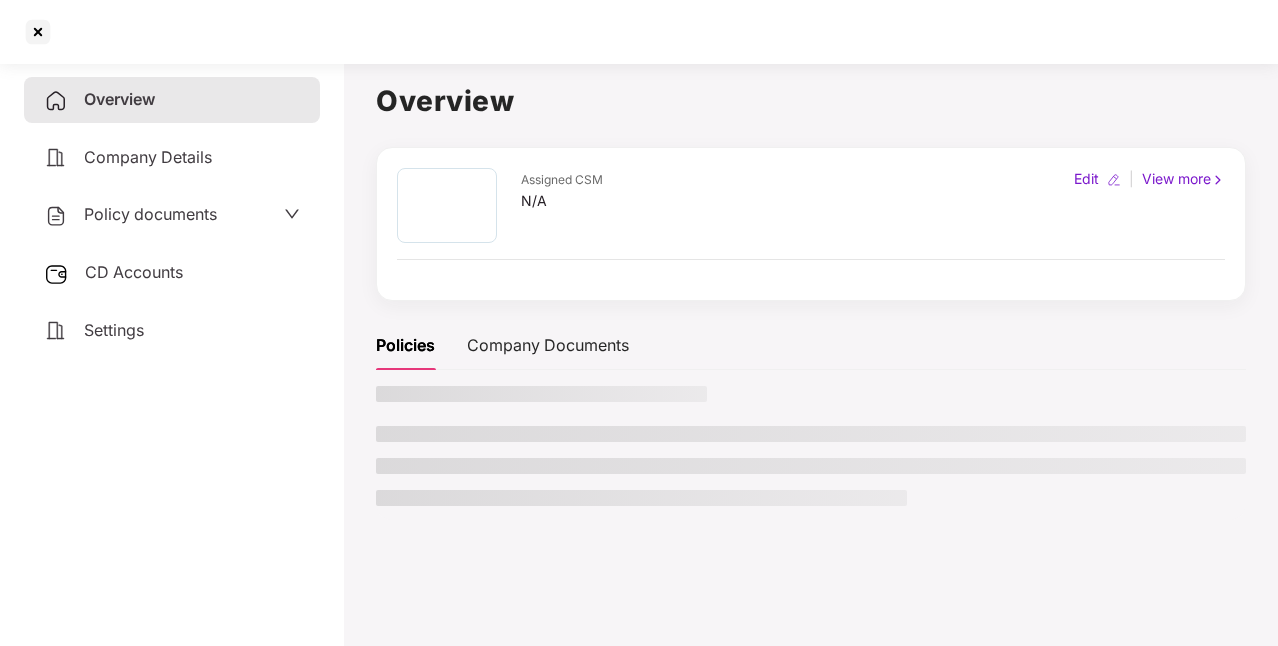 click on "Policy documents" at bounding box center (172, 215) 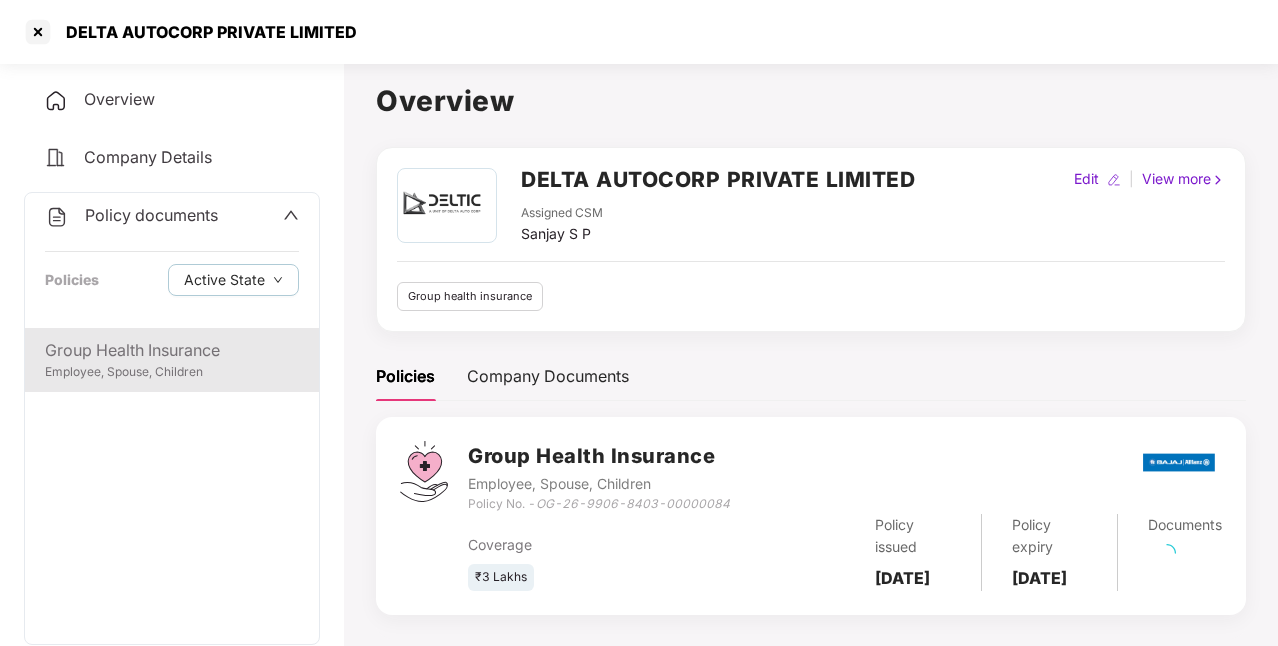 click on "Group Health Insurance" at bounding box center (172, 350) 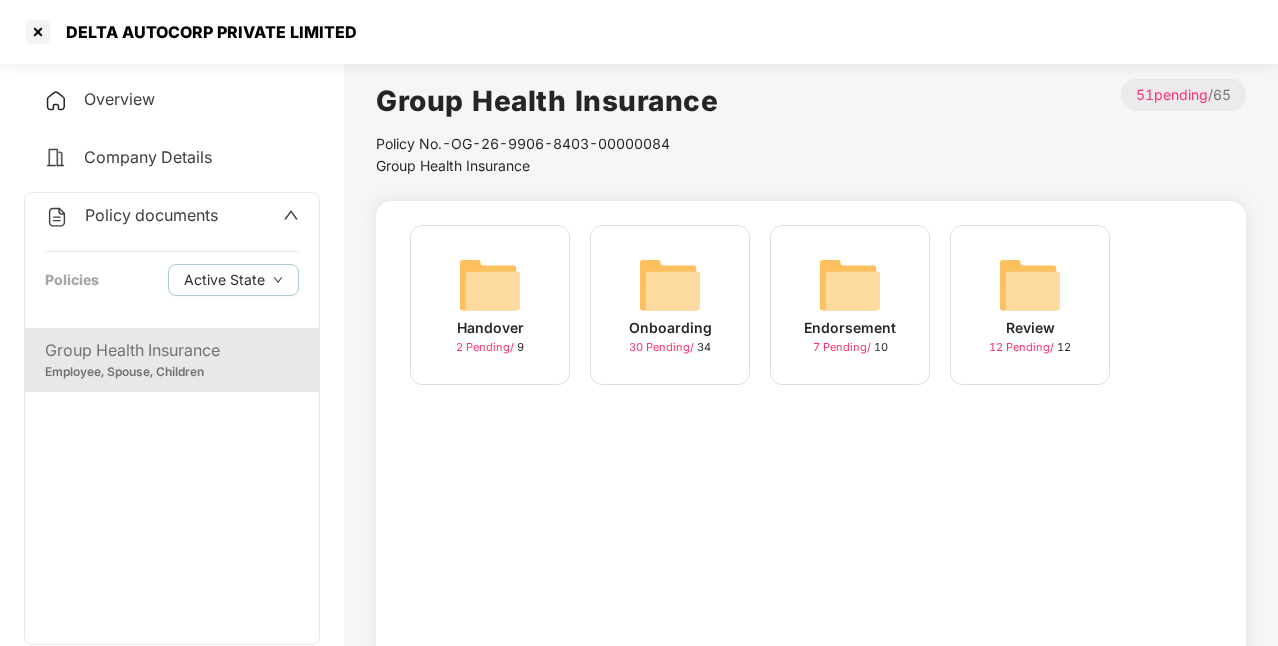 click on "Endorsement" at bounding box center (850, 328) 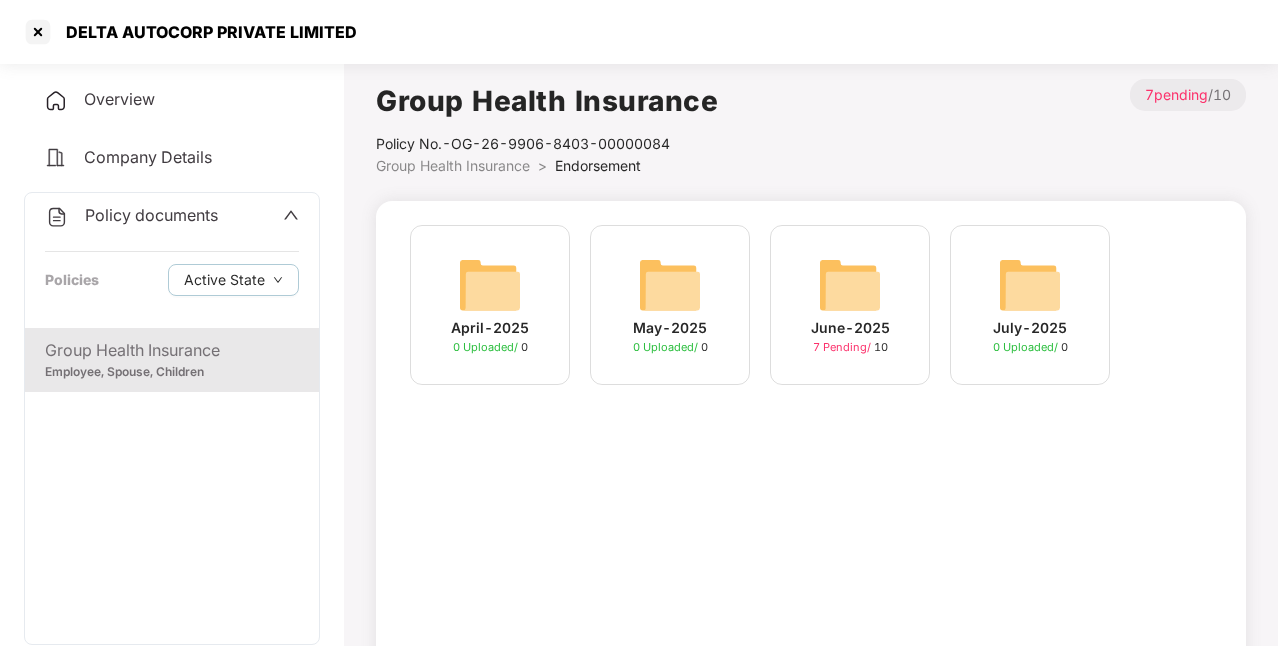 click on "7 Pending  /     10" at bounding box center (850, 347) 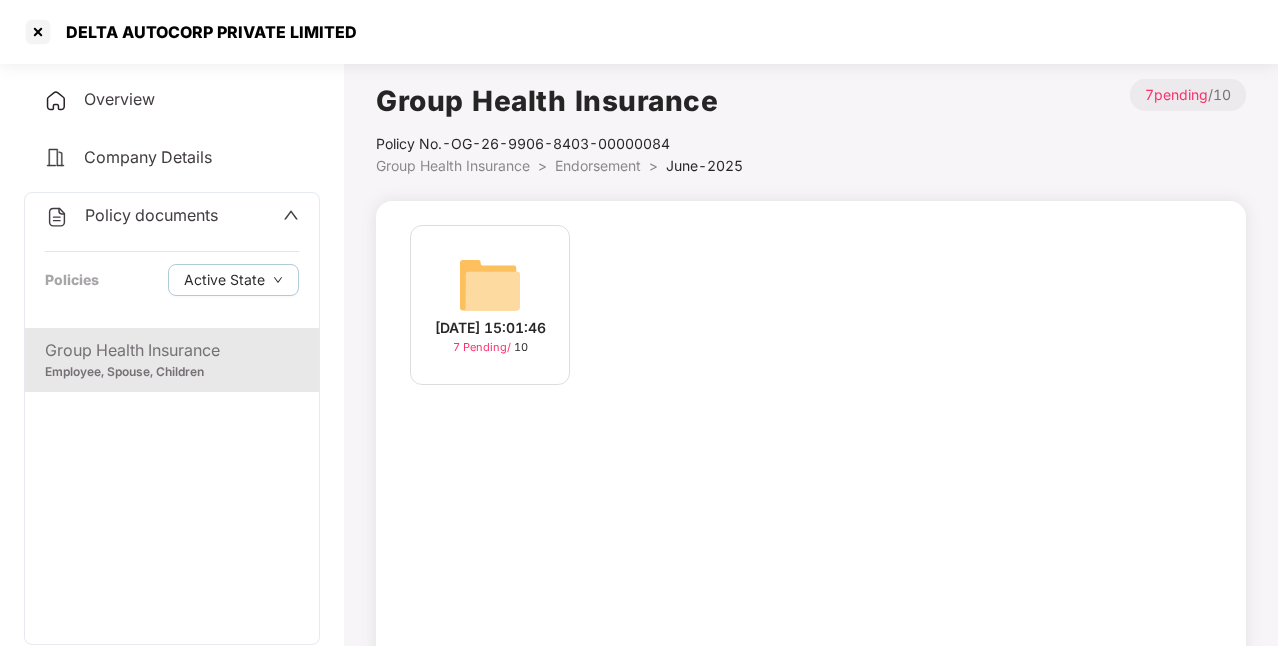 click on "[DATE] 15:01:46" at bounding box center [490, 328] 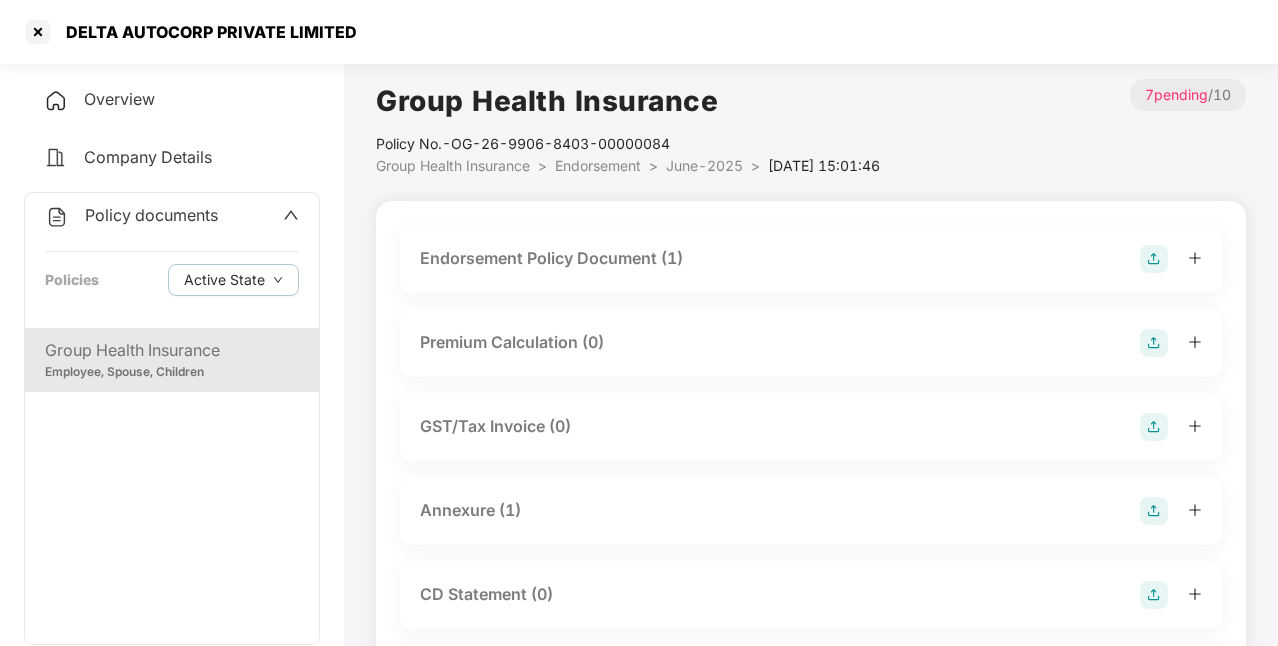click on "Endorsement Policy Document (1)" at bounding box center [811, 259] 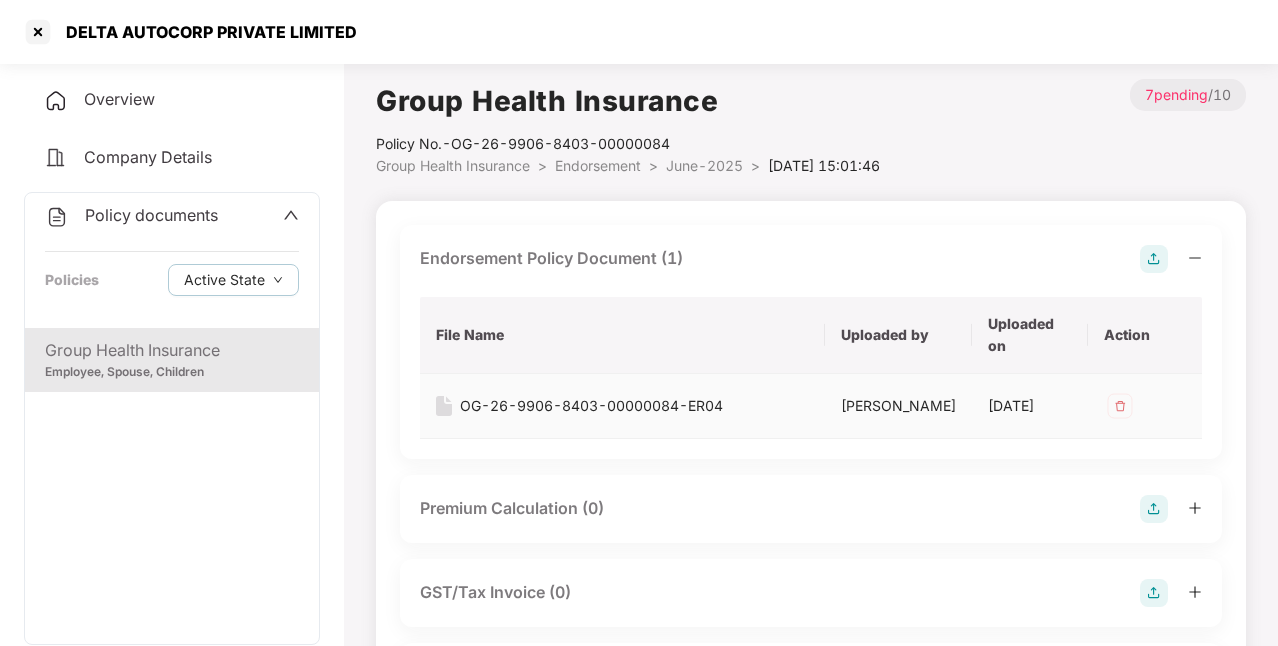 click on "OG-26-9906-8403-00000084-ER04" at bounding box center (591, 406) 